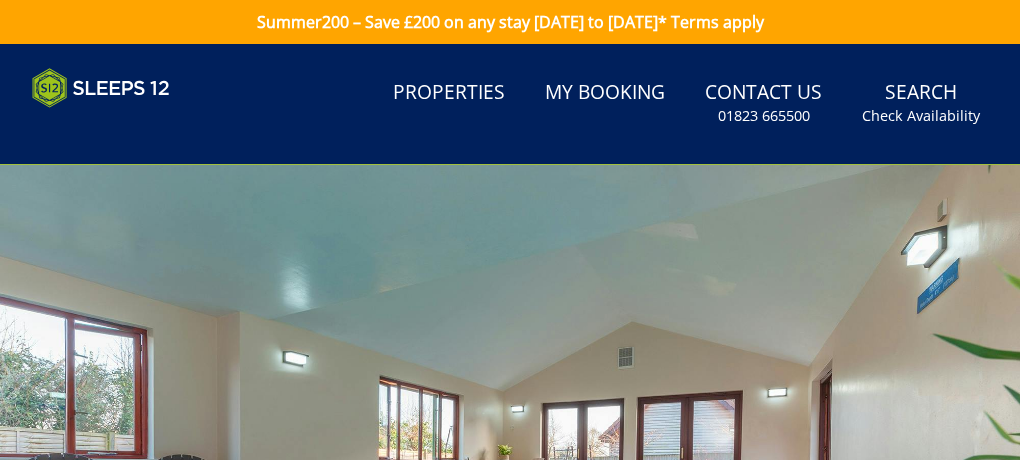 scroll, scrollTop: 0, scrollLeft: 0, axis: both 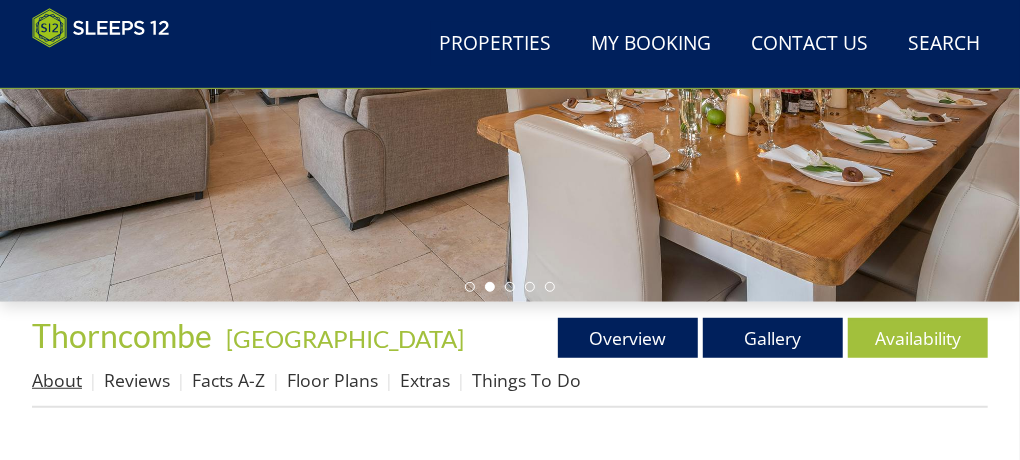 click on "About" at bounding box center [57, 380] 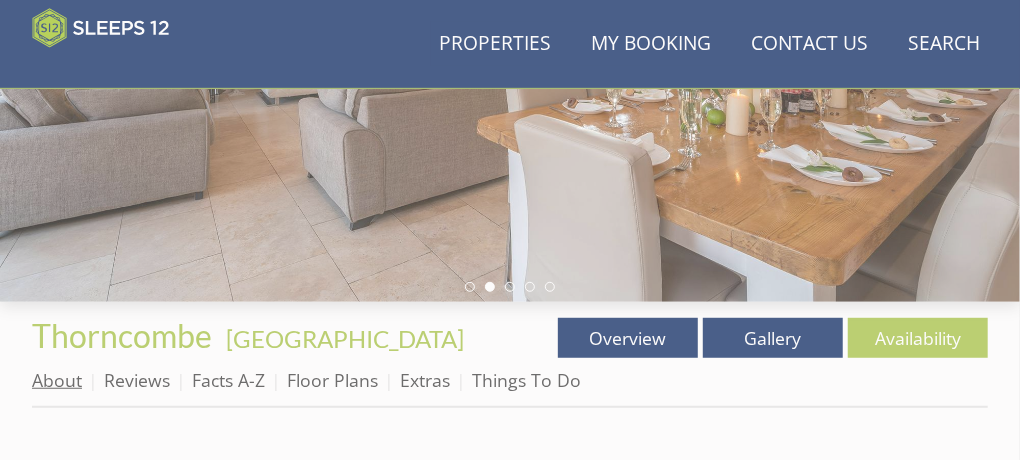 scroll, scrollTop: 0, scrollLeft: 0, axis: both 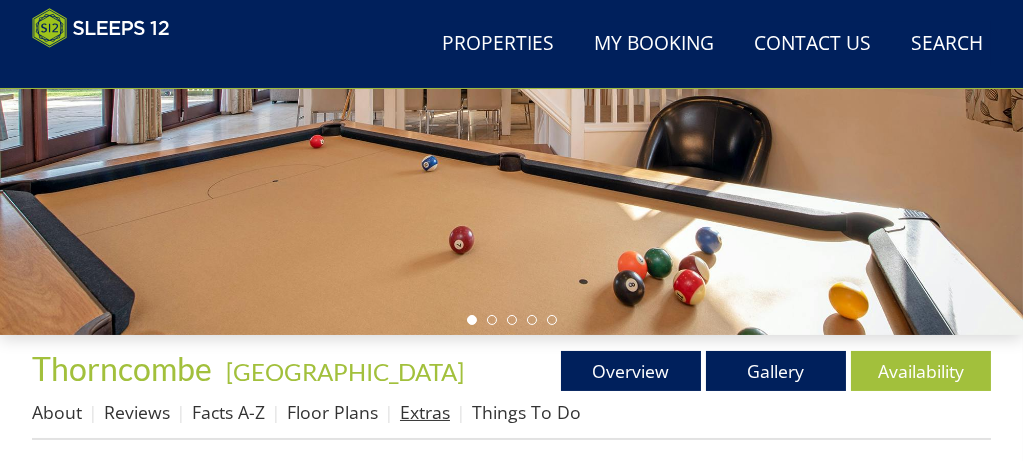 click on "Extras" at bounding box center [425, 412] 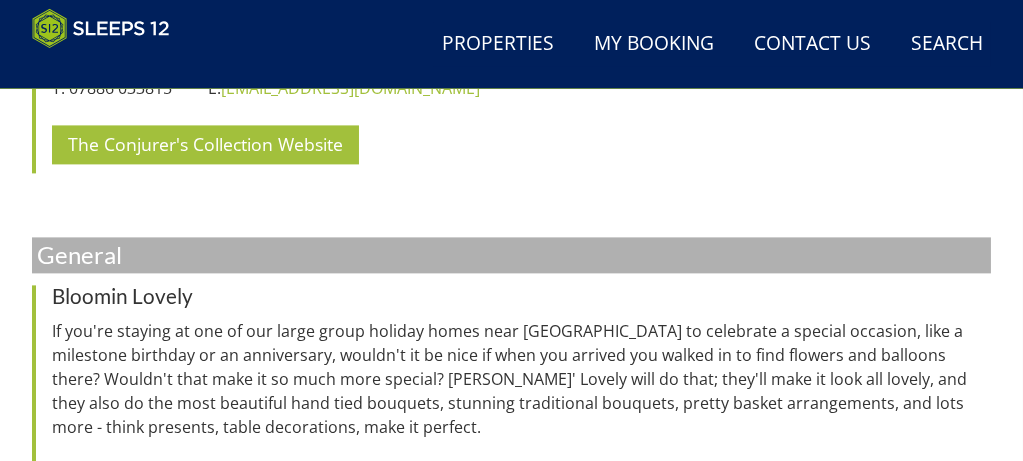 scroll, scrollTop: 8376, scrollLeft: 0, axis: vertical 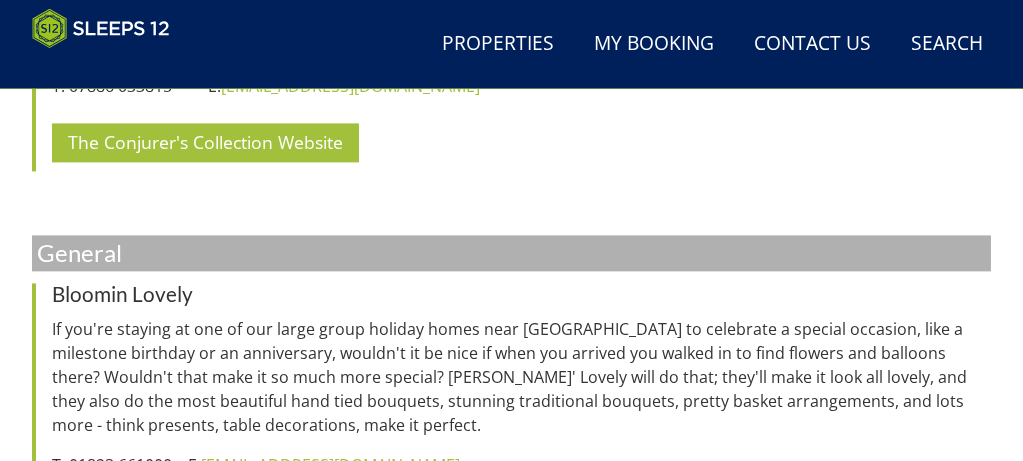 click on "Website" at bounding box center (100, 520) 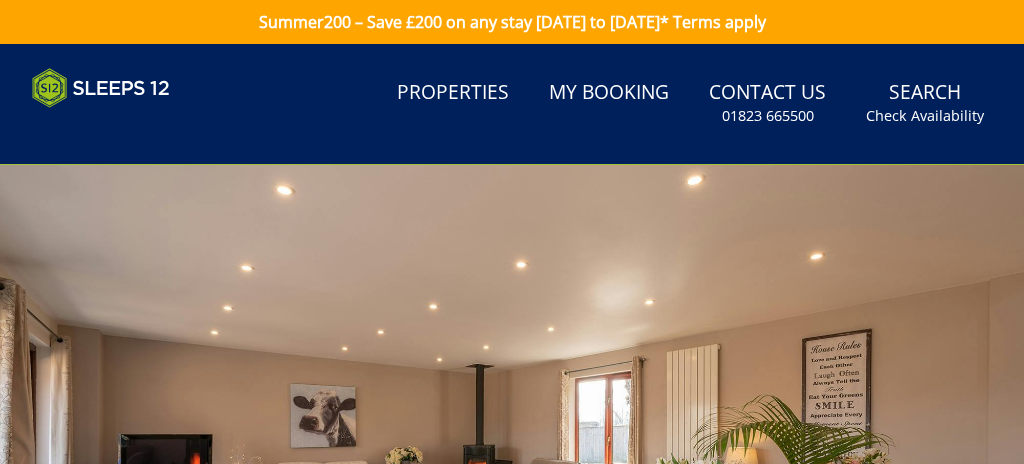 scroll, scrollTop: 0, scrollLeft: 0, axis: both 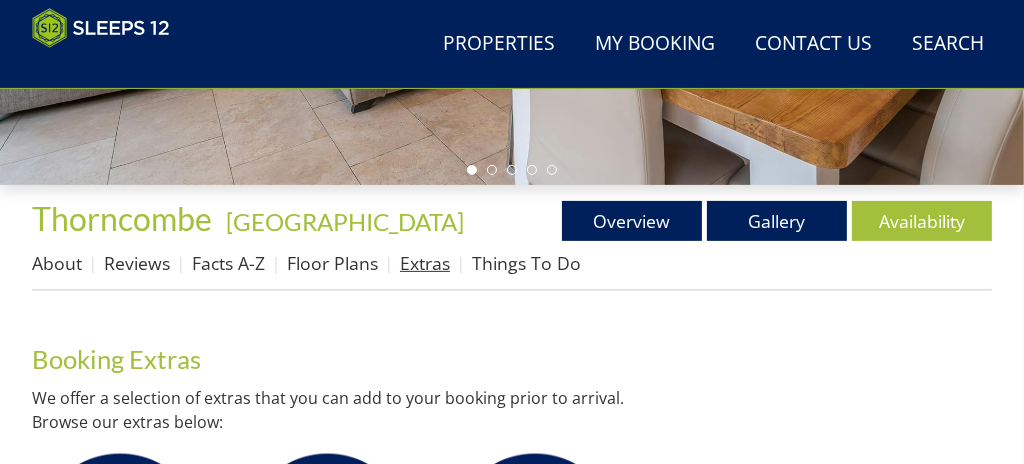click on "Extras" at bounding box center [425, 263] 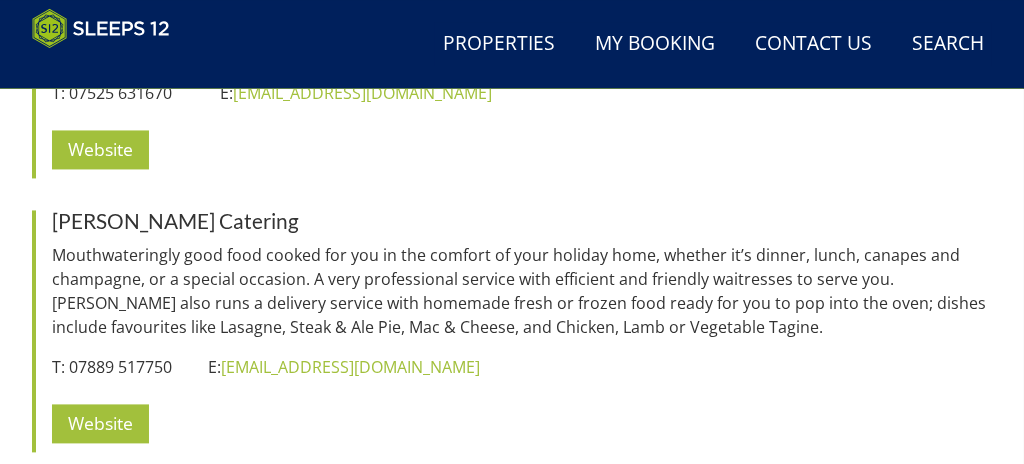 scroll, scrollTop: 3193, scrollLeft: 0, axis: vertical 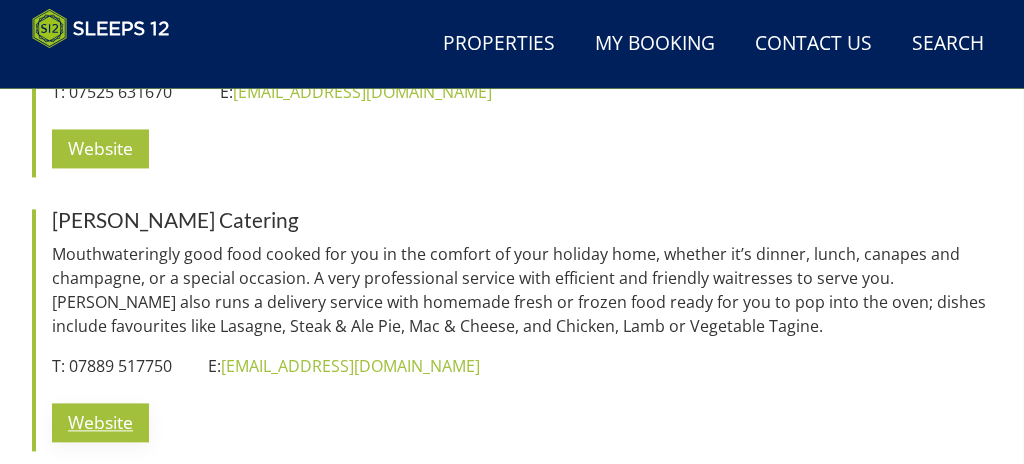 click on "Website" at bounding box center (100, 422) 